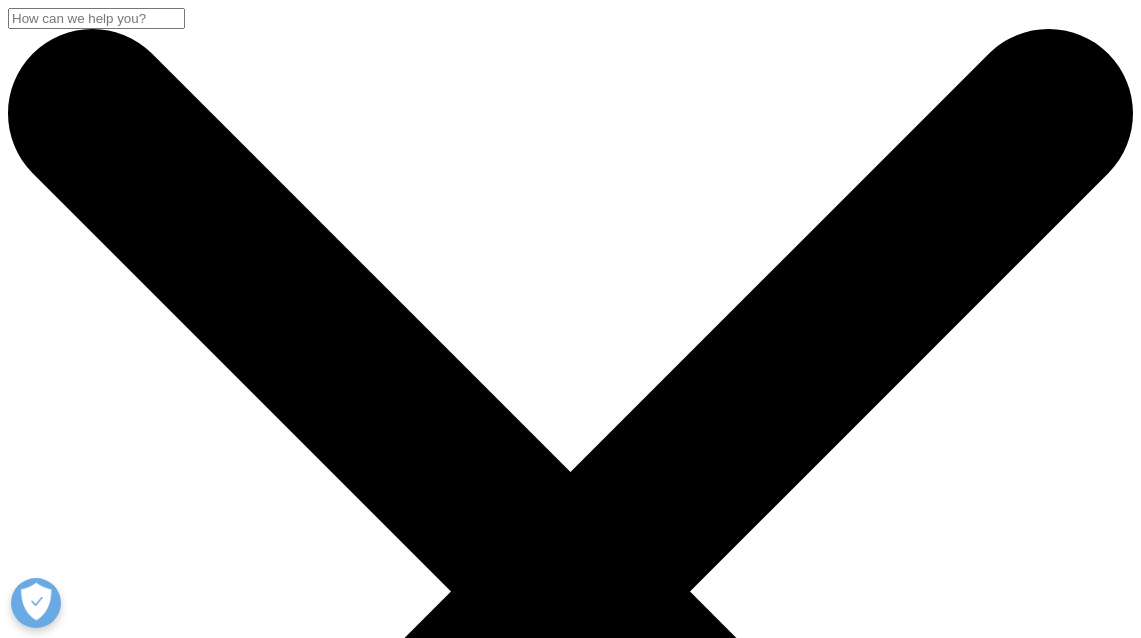 scroll, scrollTop: 0, scrollLeft: 0, axis: both 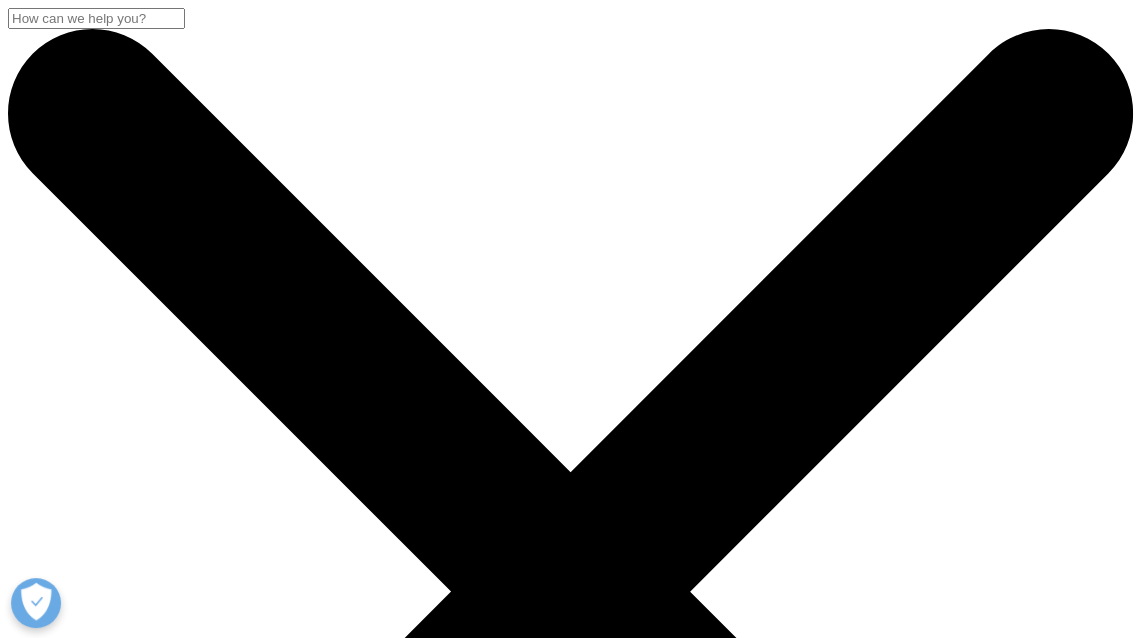 click at bounding box center [570, 26951] 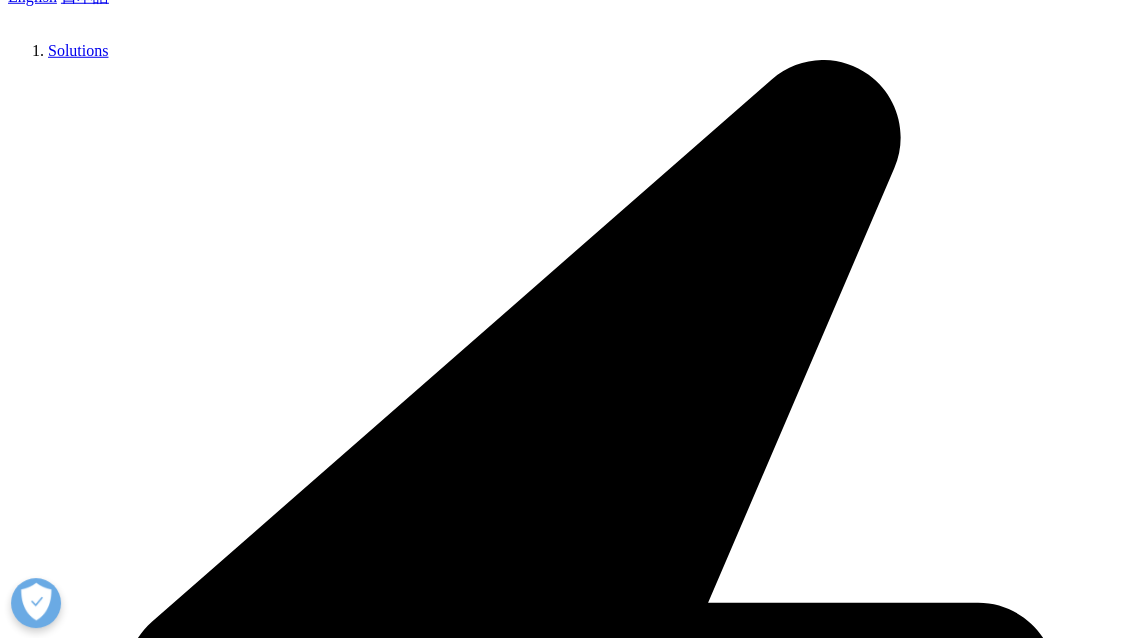 scroll, scrollTop: 4322, scrollLeft: 0, axis: vertical 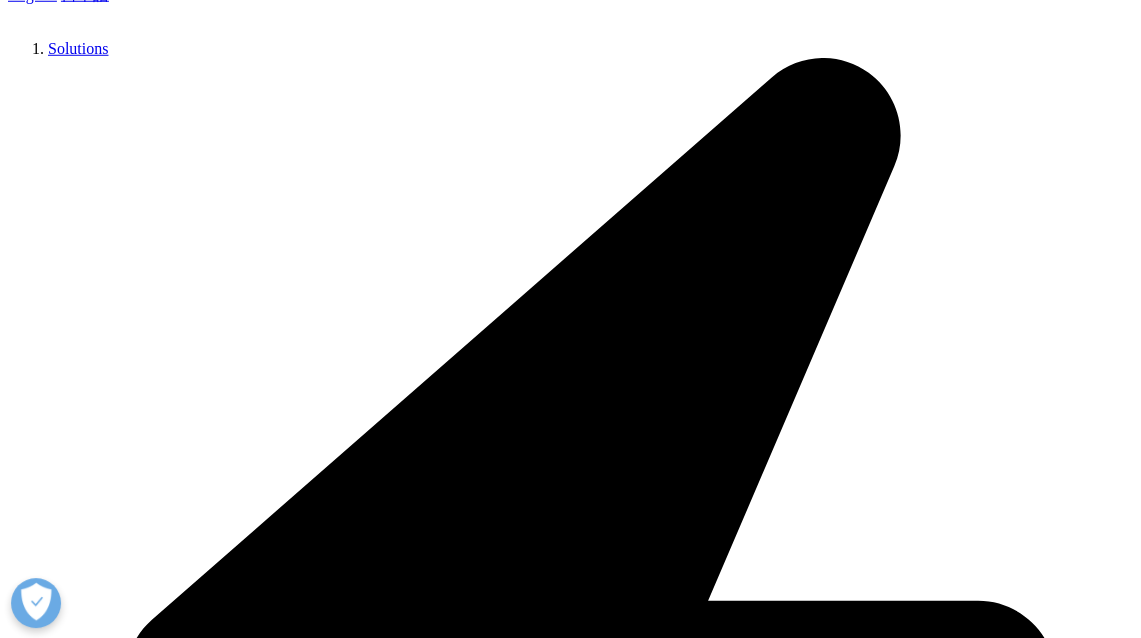 click on "Sitemap" at bounding box center (74, 29652) 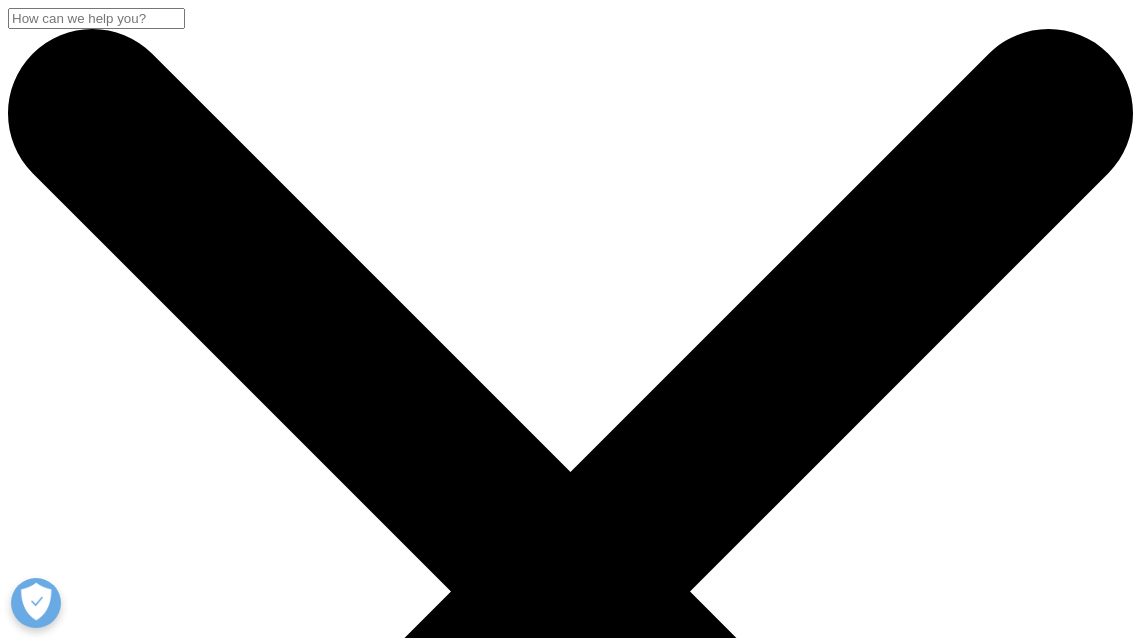 scroll, scrollTop: 0, scrollLeft: 0, axis: both 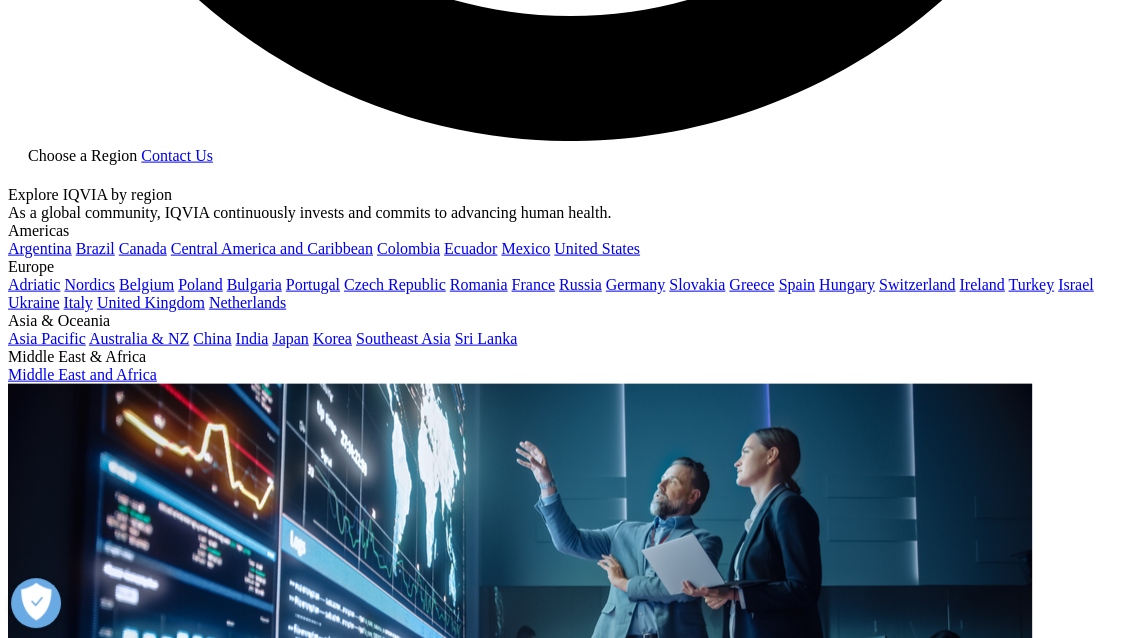 click on "MIDAS" at bounding box center [650, 29214] 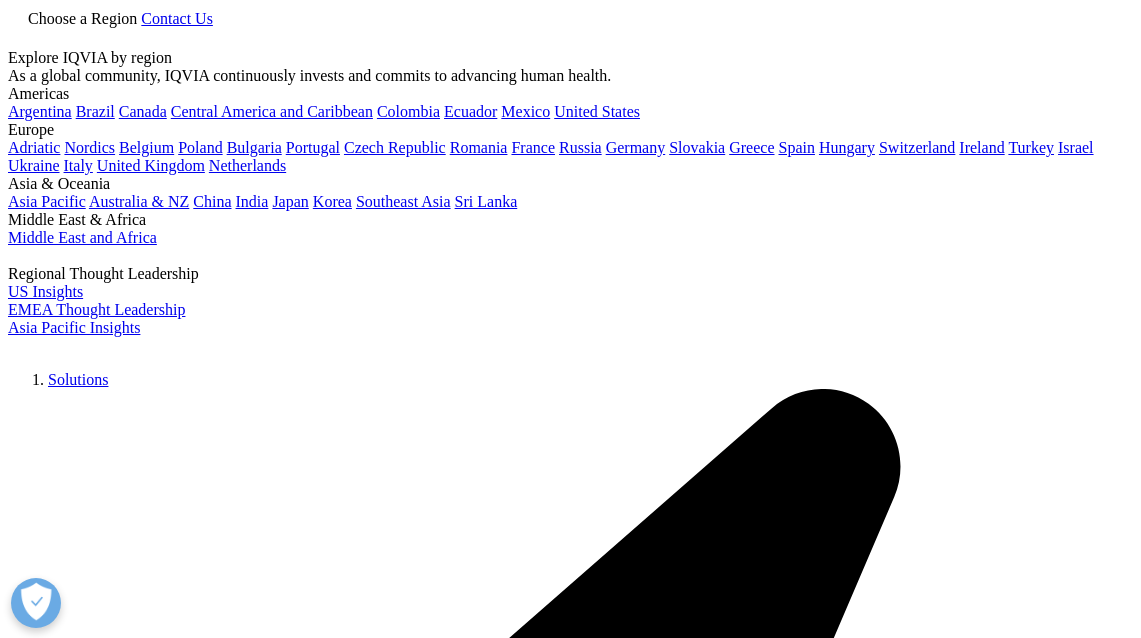 scroll, scrollTop: 0, scrollLeft: 0, axis: both 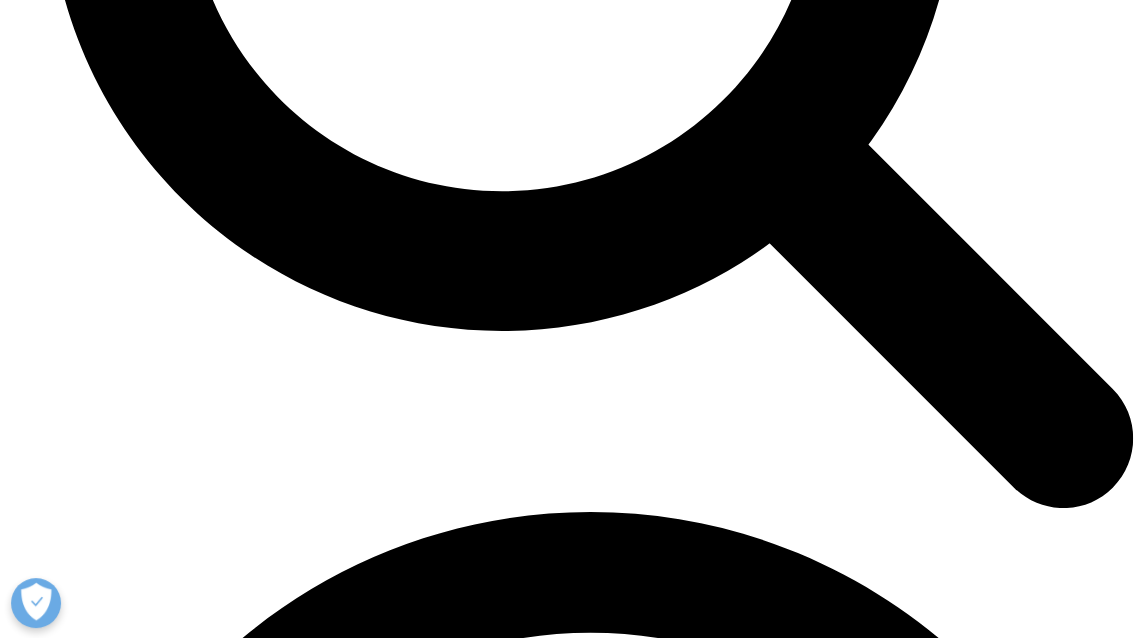 click on "VIEW ON DEMAND NOW" at bounding box center [100, 25717] 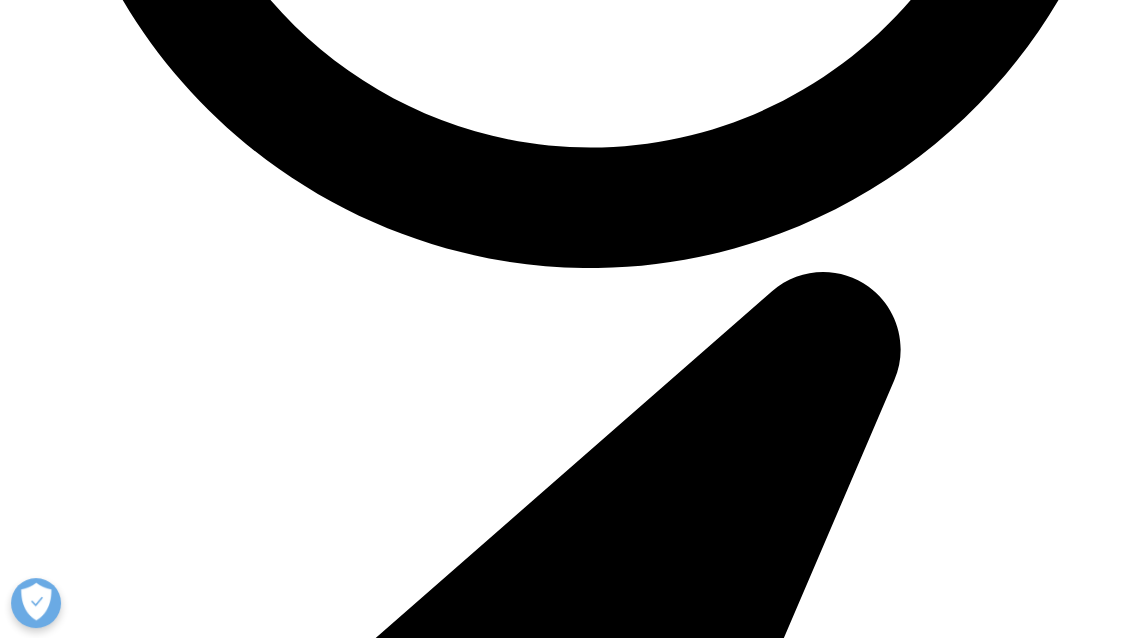 scroll, scrollTop: 8078, scrollLeft: 0, axis: vertical 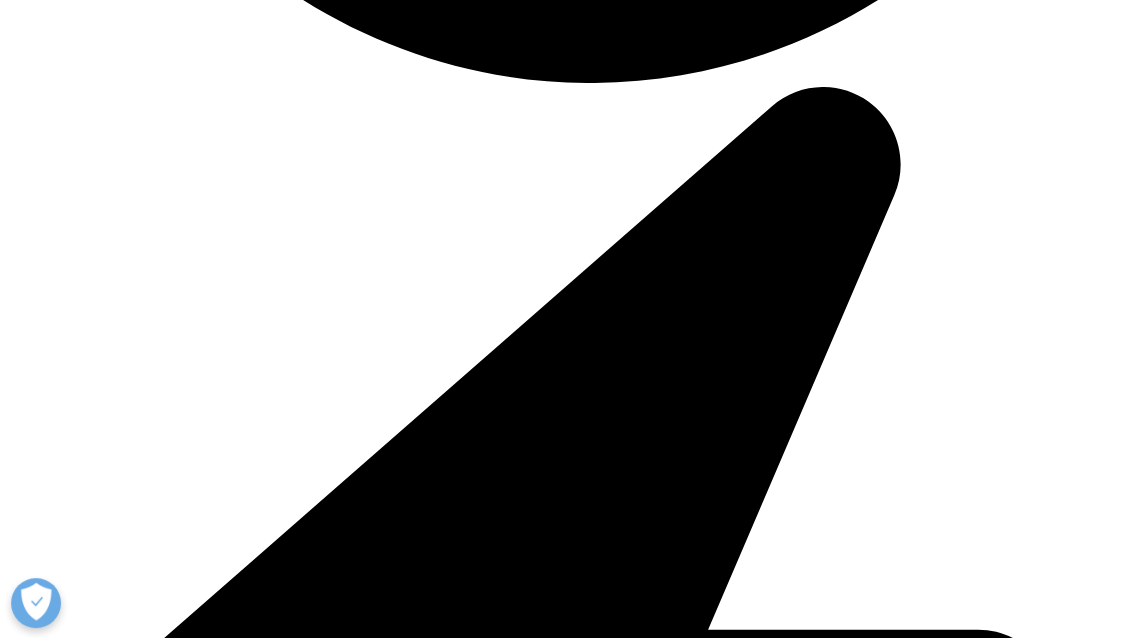 click on "Sitemap" at bounding box center (74, 27126) 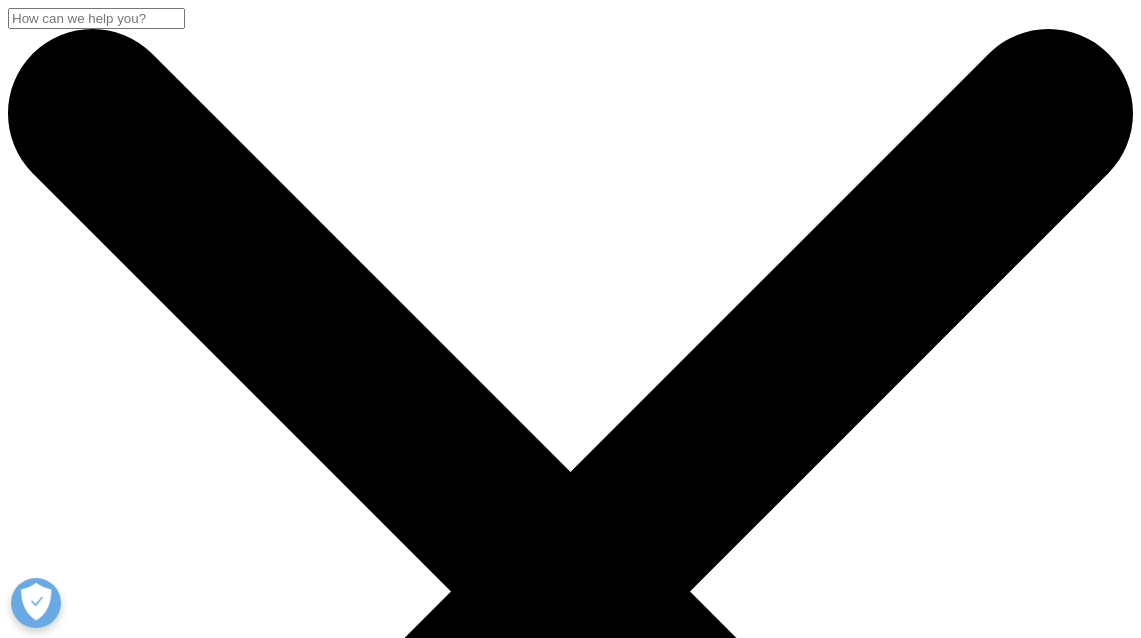 scroll, scrollTop: 0, scrollLeft: 0, axis: both 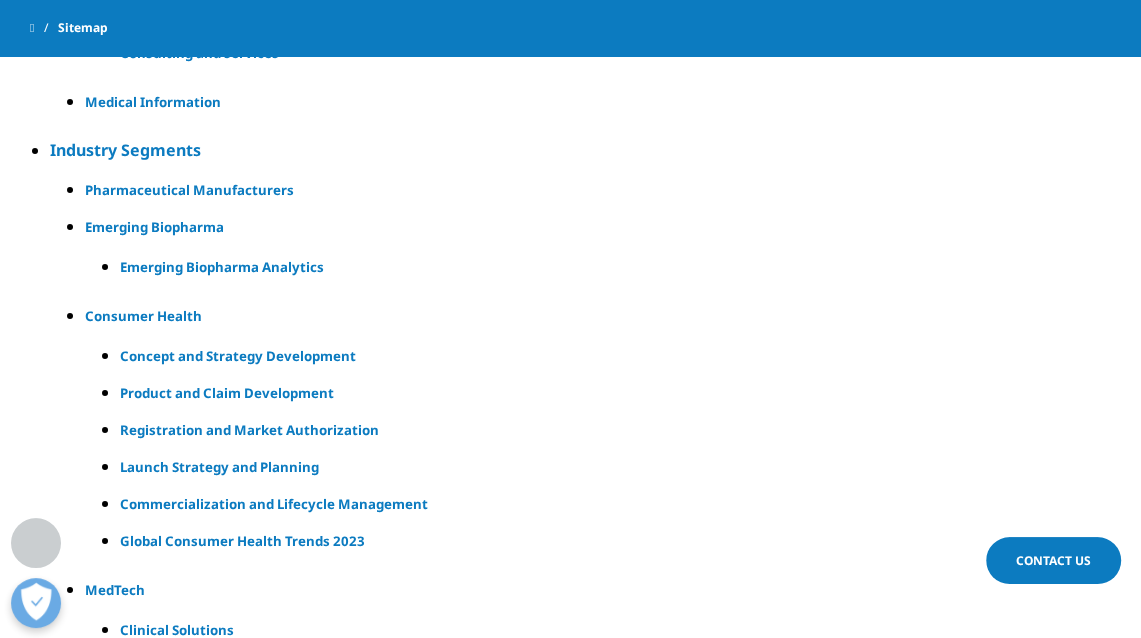 click on "Pharmaceutical Manufacturers" at bounding box center (590, 190) 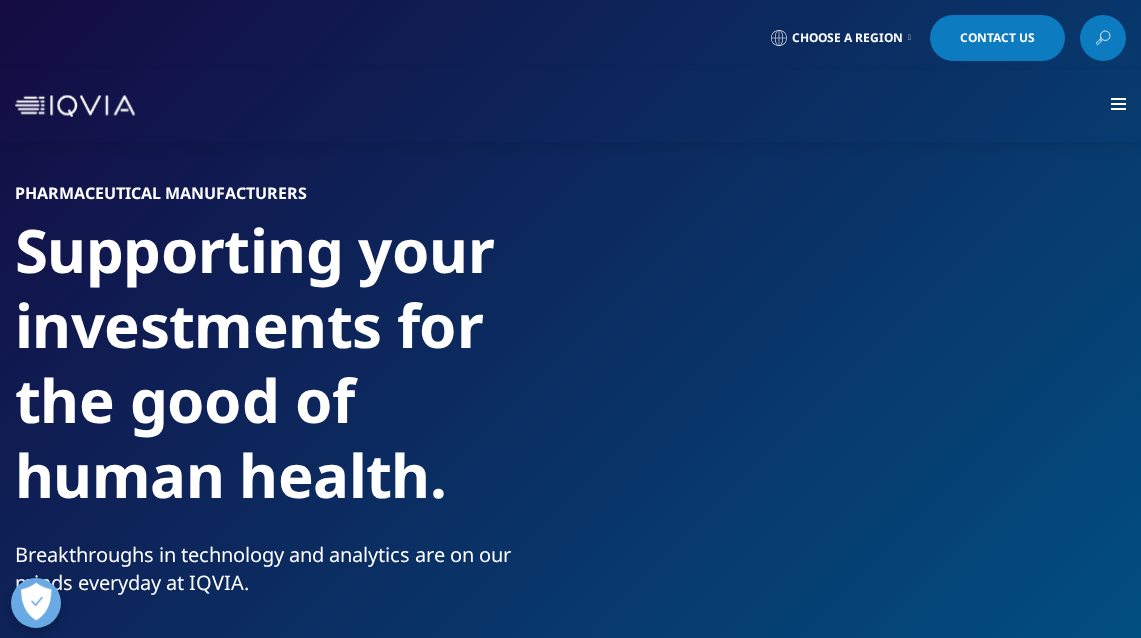 scroll, scrollTop: 0, scrollLeft: 0, axis: both 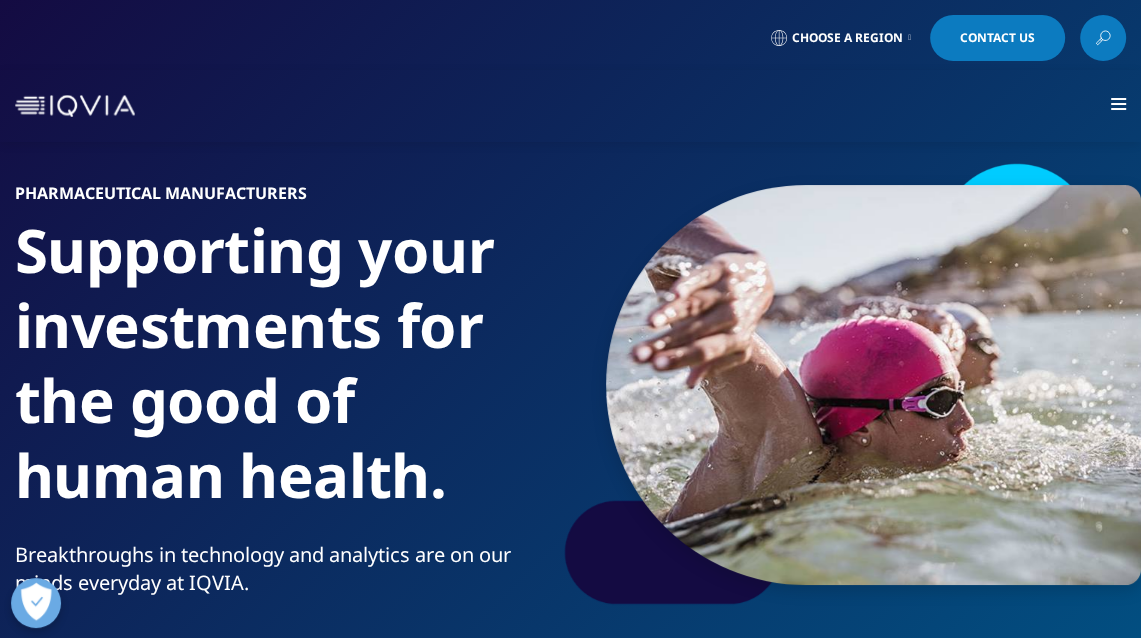 click at bounding box center (1118, 105) 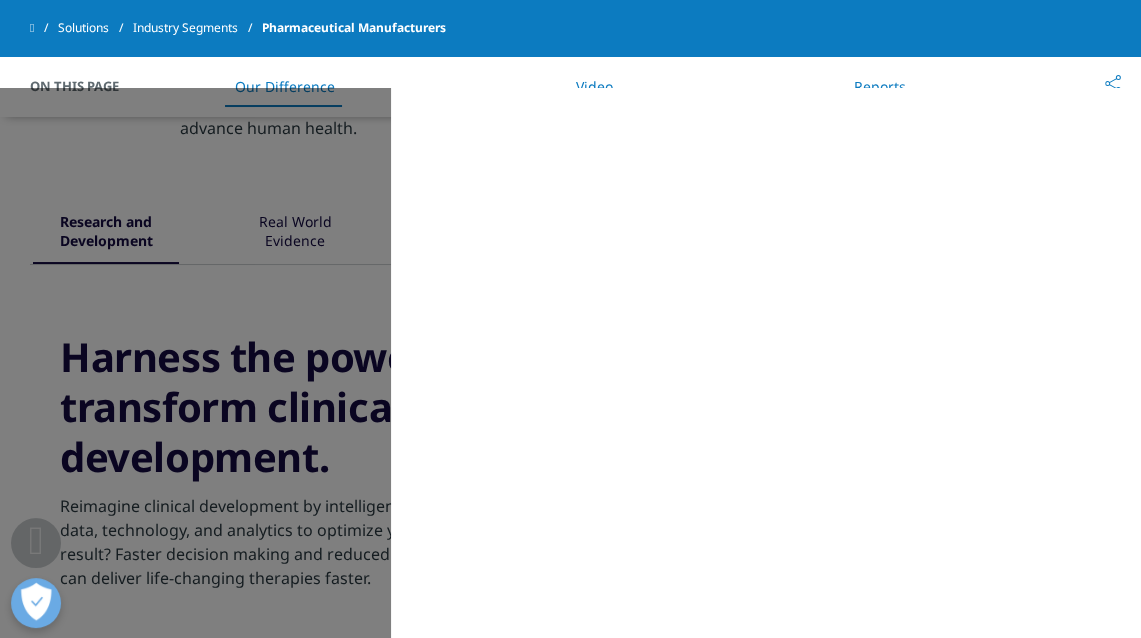 scroll, scrollTop: 990, scrollLeft: 0, axis: vertical 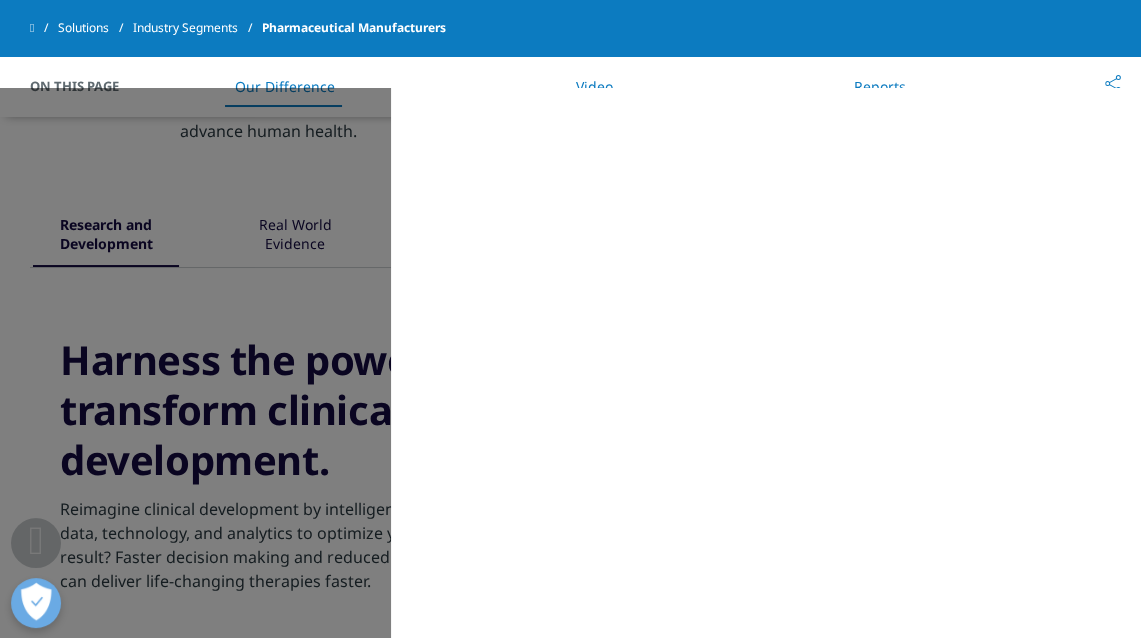 click on "MAIN / Solutions
Solutions /
SOLUTIONS
Research & Development
Real World Evidence
Commercialization
MAIN" at bounding box center (570, 363) 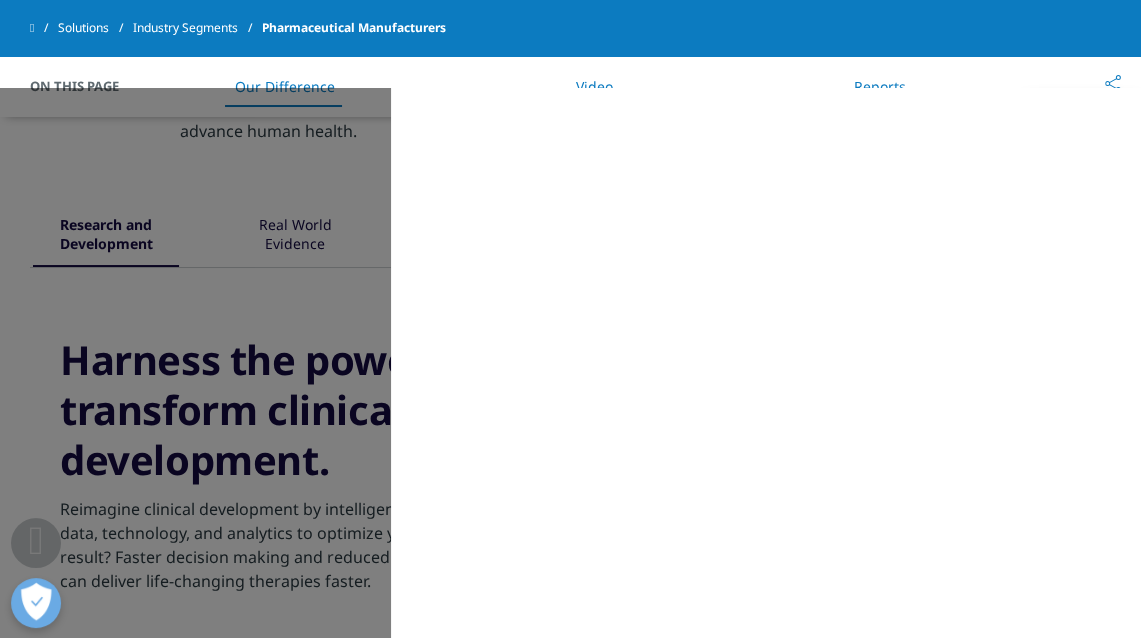 click on "Solutions
Industry Segments
Pharmaceutical Manufacturers" at bounding box center (570, 28) 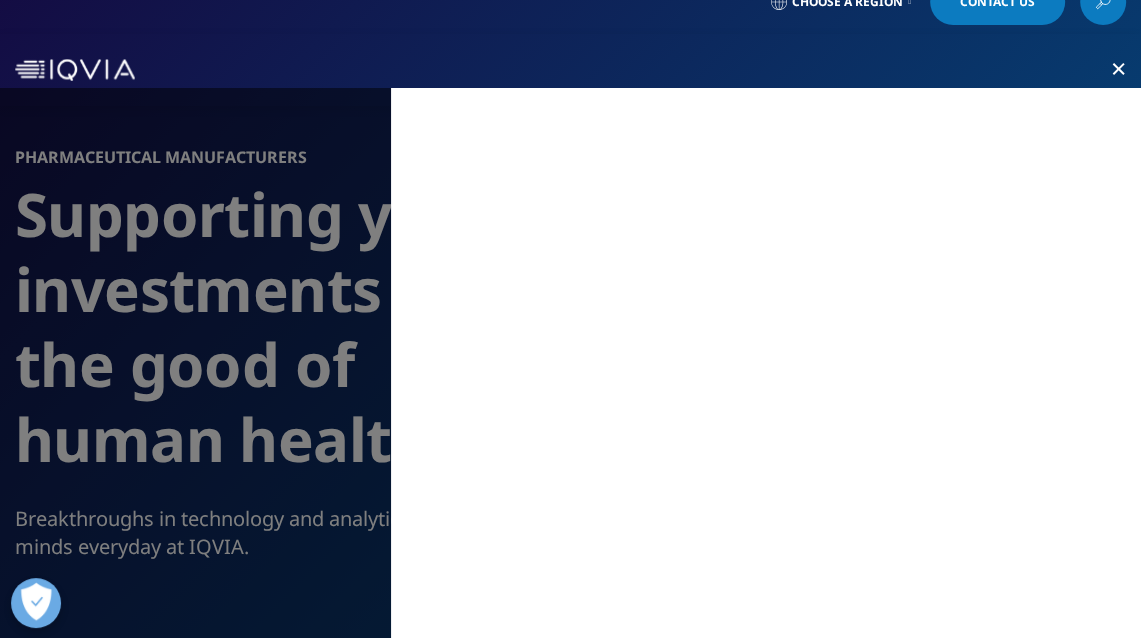 scroll, scrollTop: 0, scrollLeft: 0, axis: both 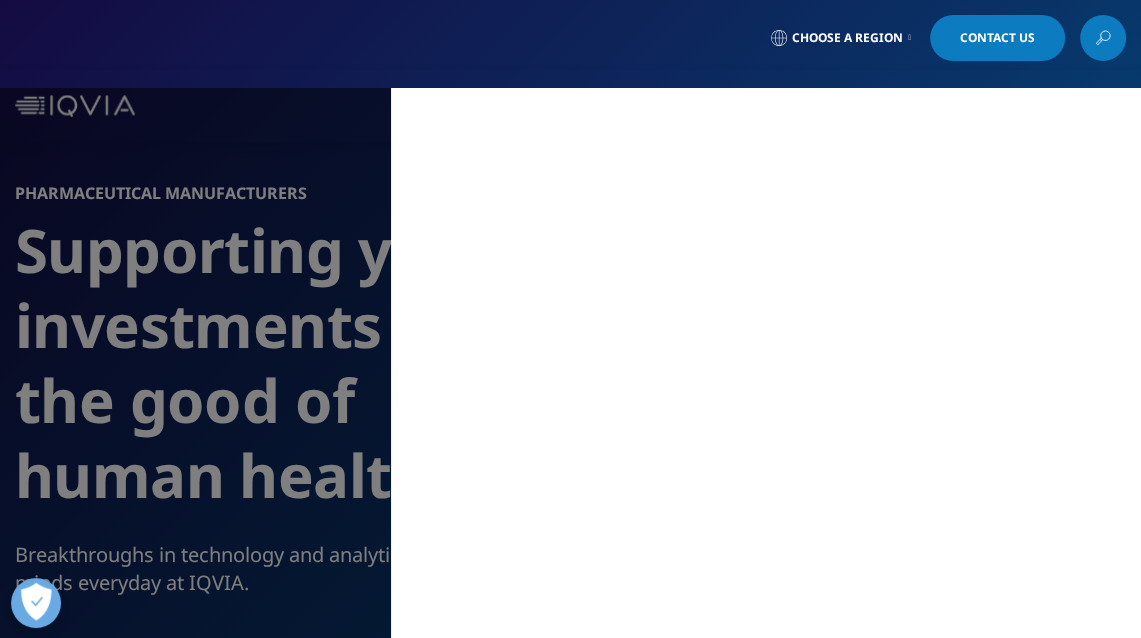 click on "MAIN / Solutions
Solutions /
SOLUTIONS
Research & Development
Real World Evidence
Commercialization
MAIN" at bounding box center (570, 363) 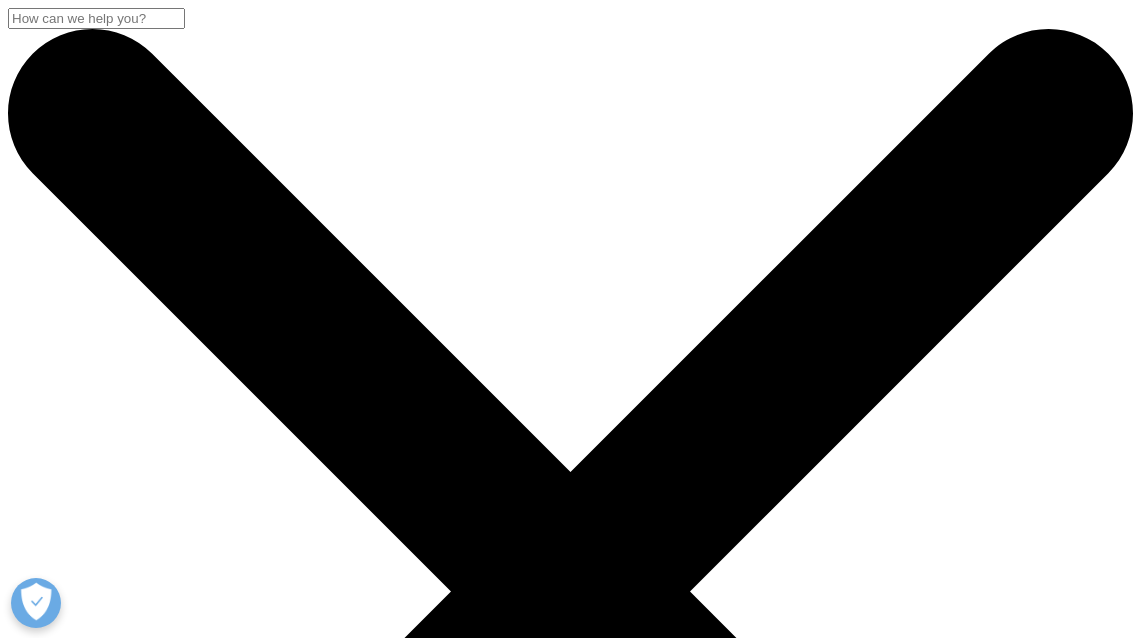 scroll, scrollTop: 4989, scrollLeft: 0, axis: vertical 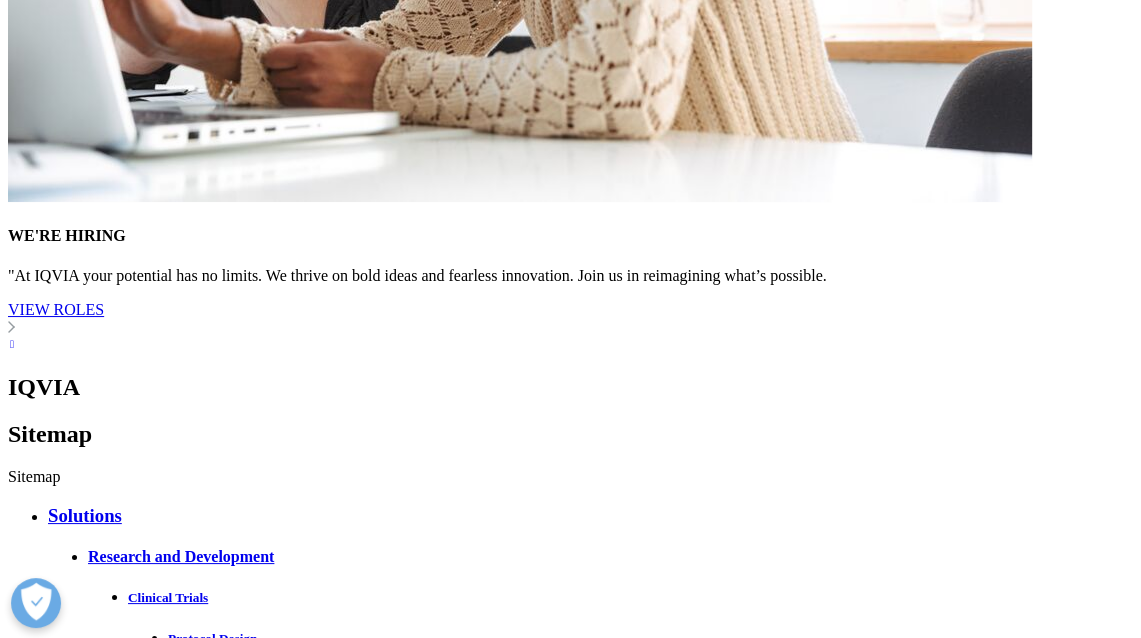 click on "Library" at bounding box center [630, 27346] 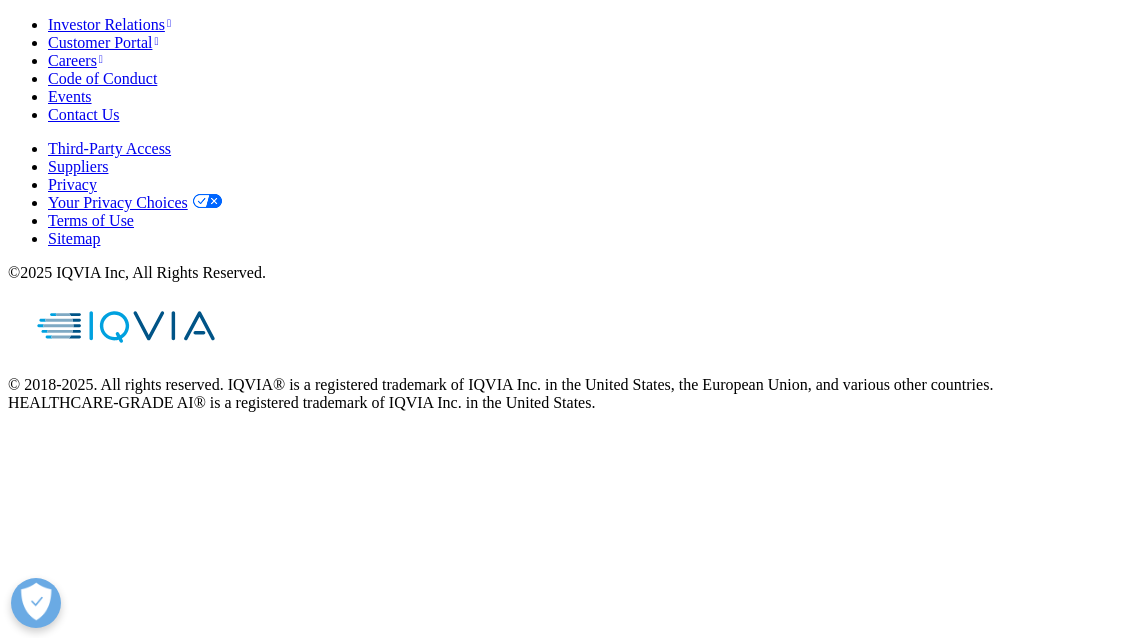 scroll, scrollTop: 0, scrollLeft: 0, axis: both 